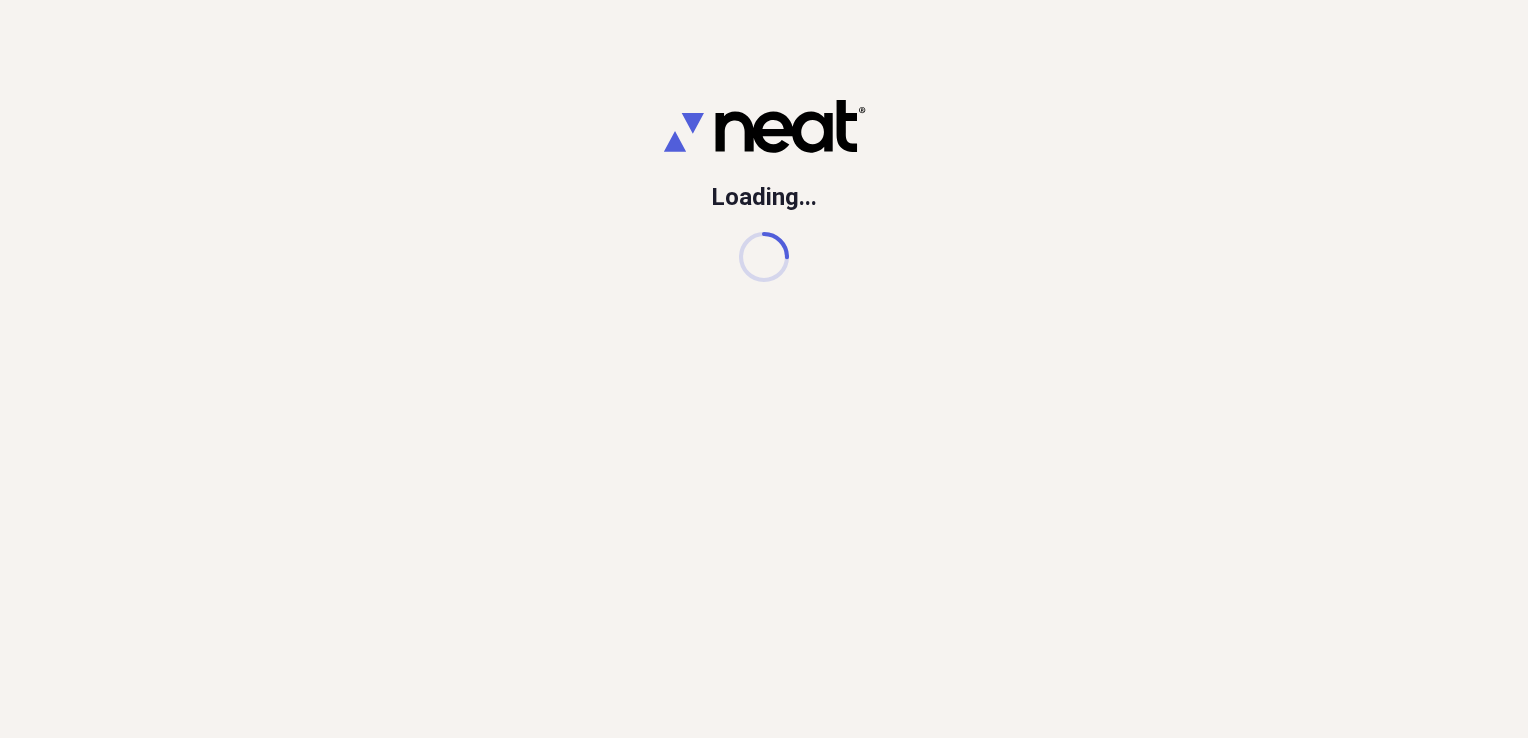 scroll, scrollTop: 0, scrollLeft: 0, axis: both 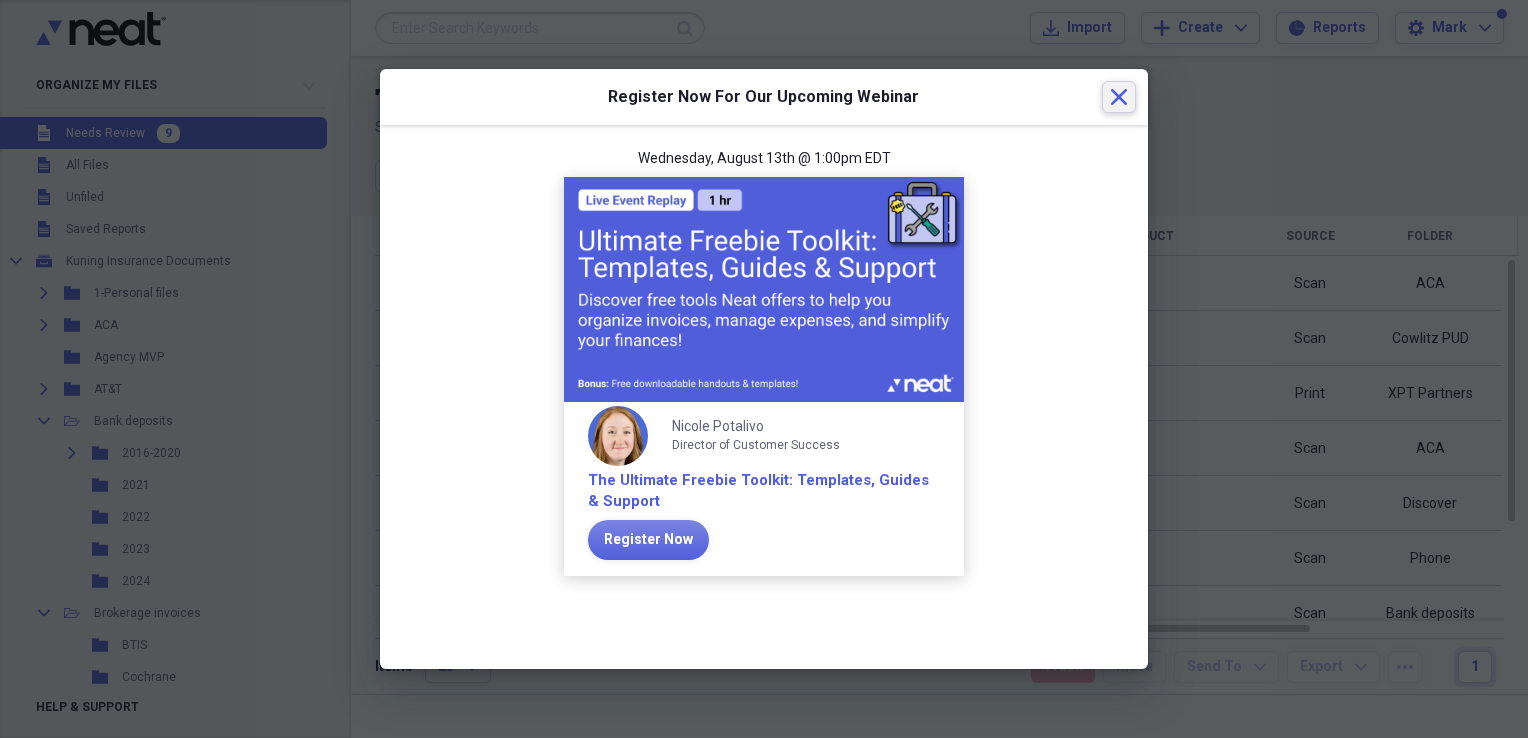 click 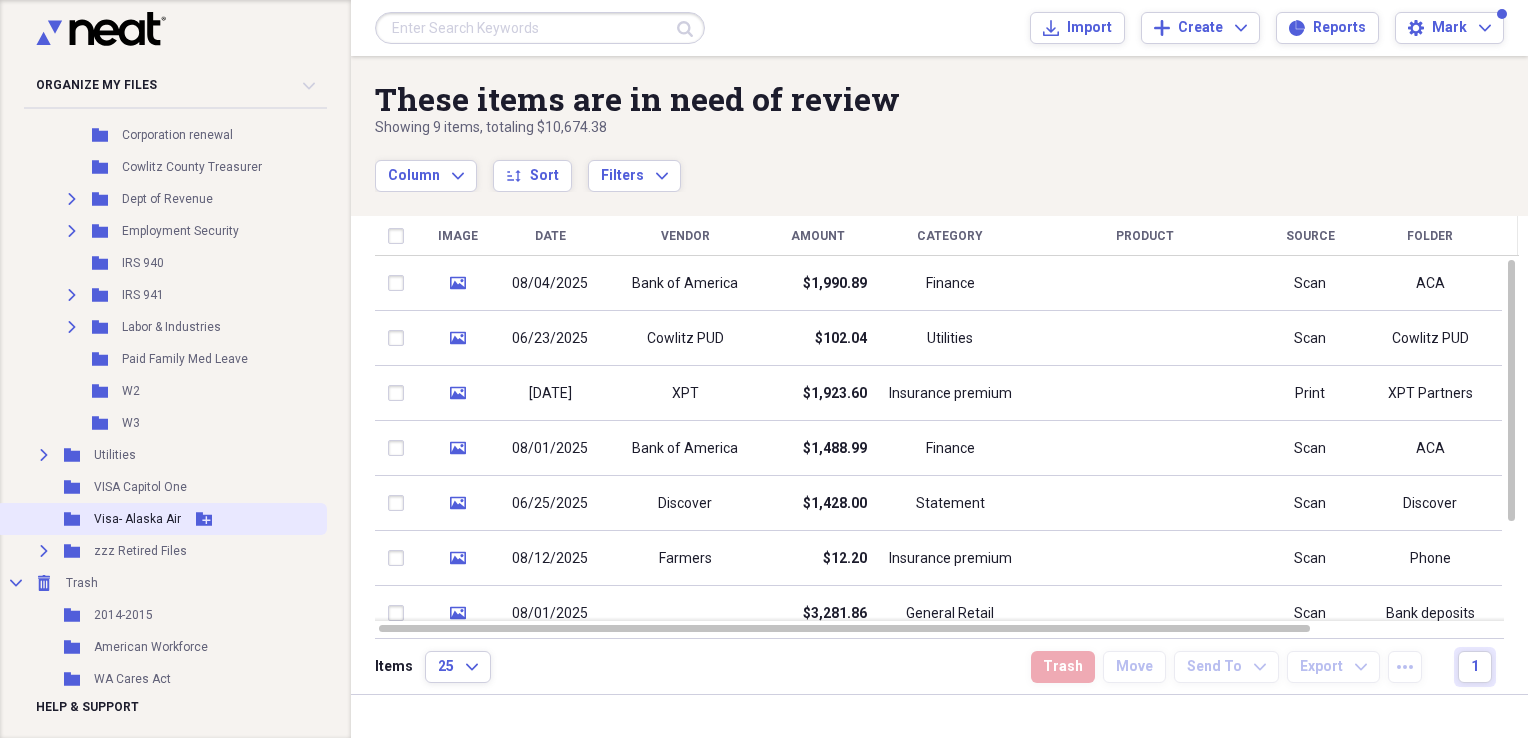 scroll, scrollTop: 1248, scrollLeft: 0, axis: vertical 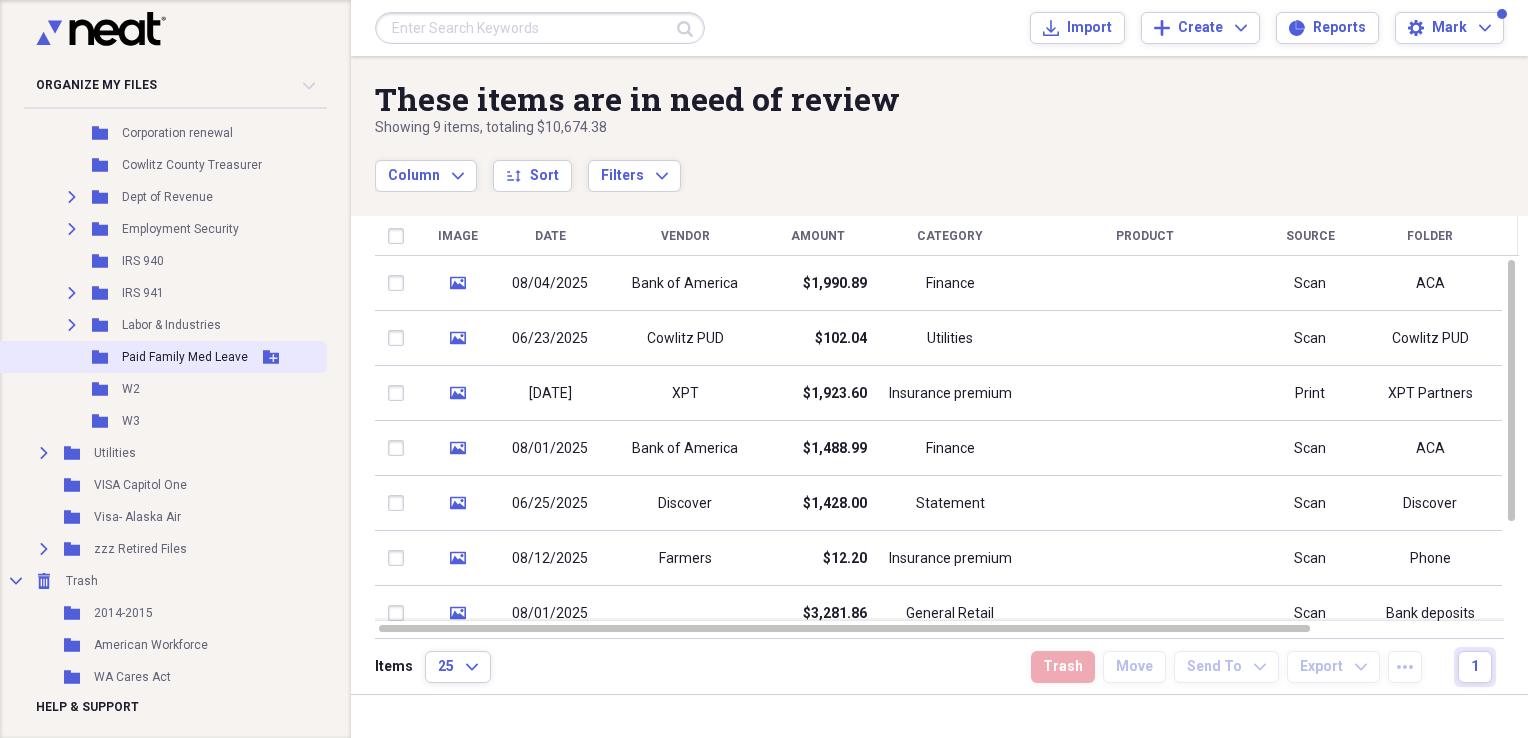 click on "Paid Family Med Leave" at bounding box center (185, 357) 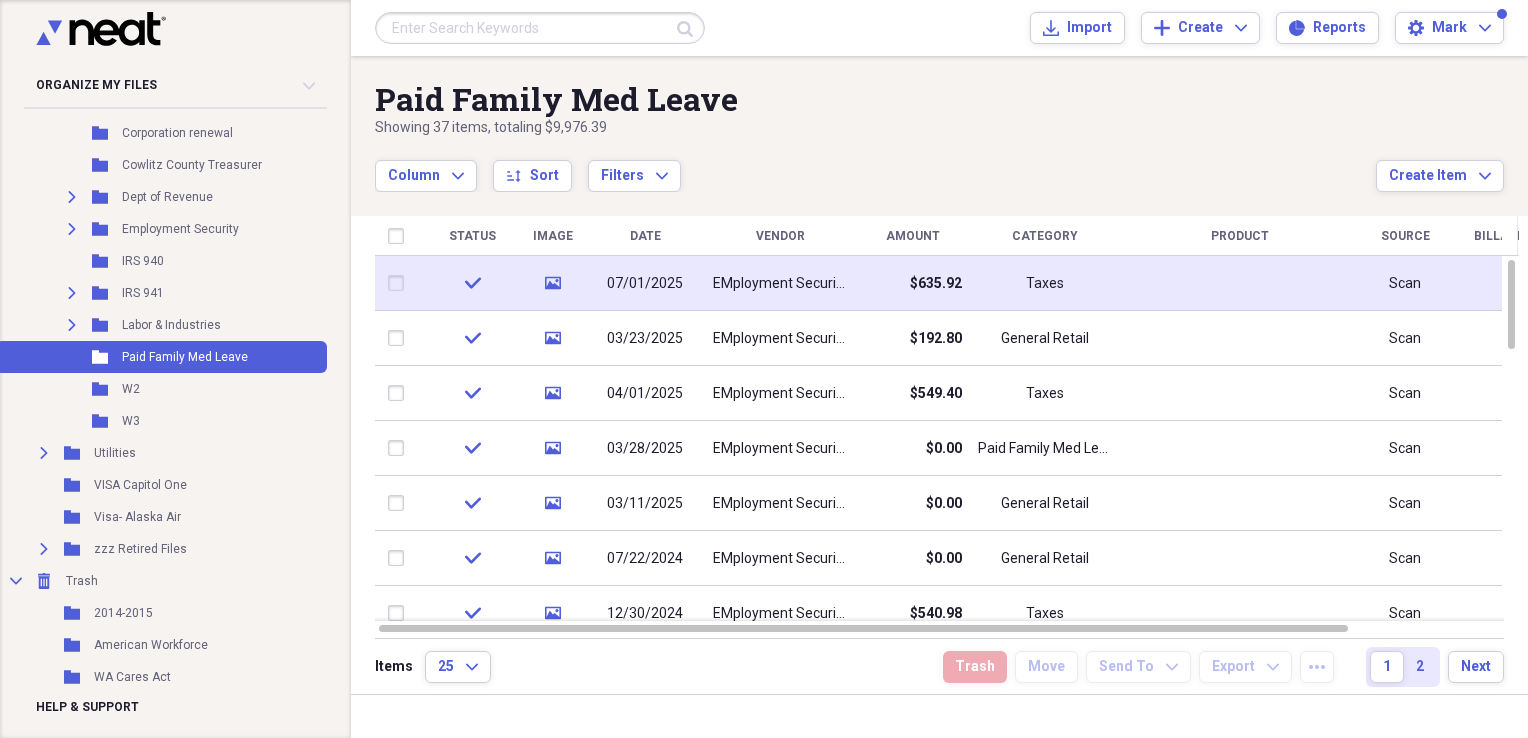 click on "EMployment Security" at bounding box center [780, 284] 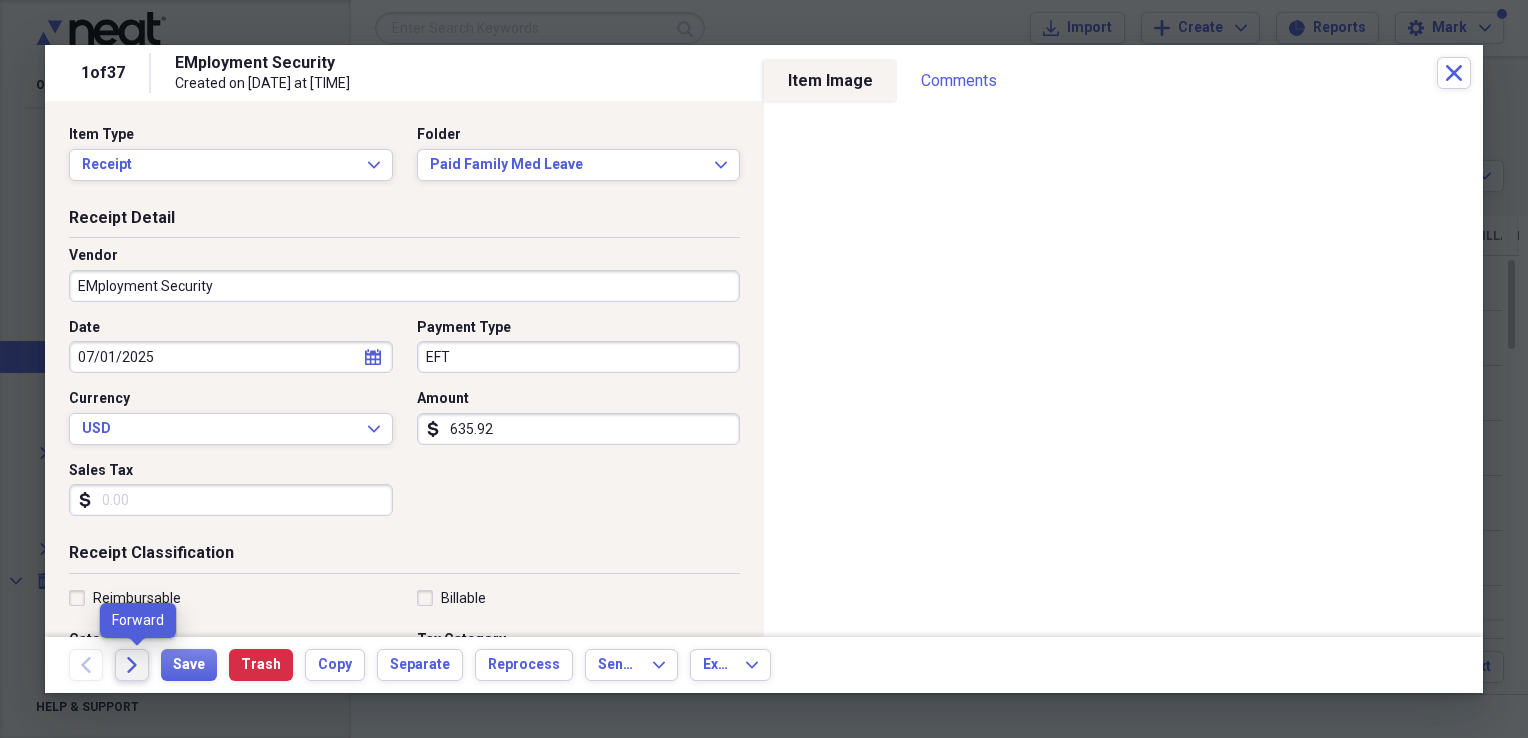 click on "Forward" 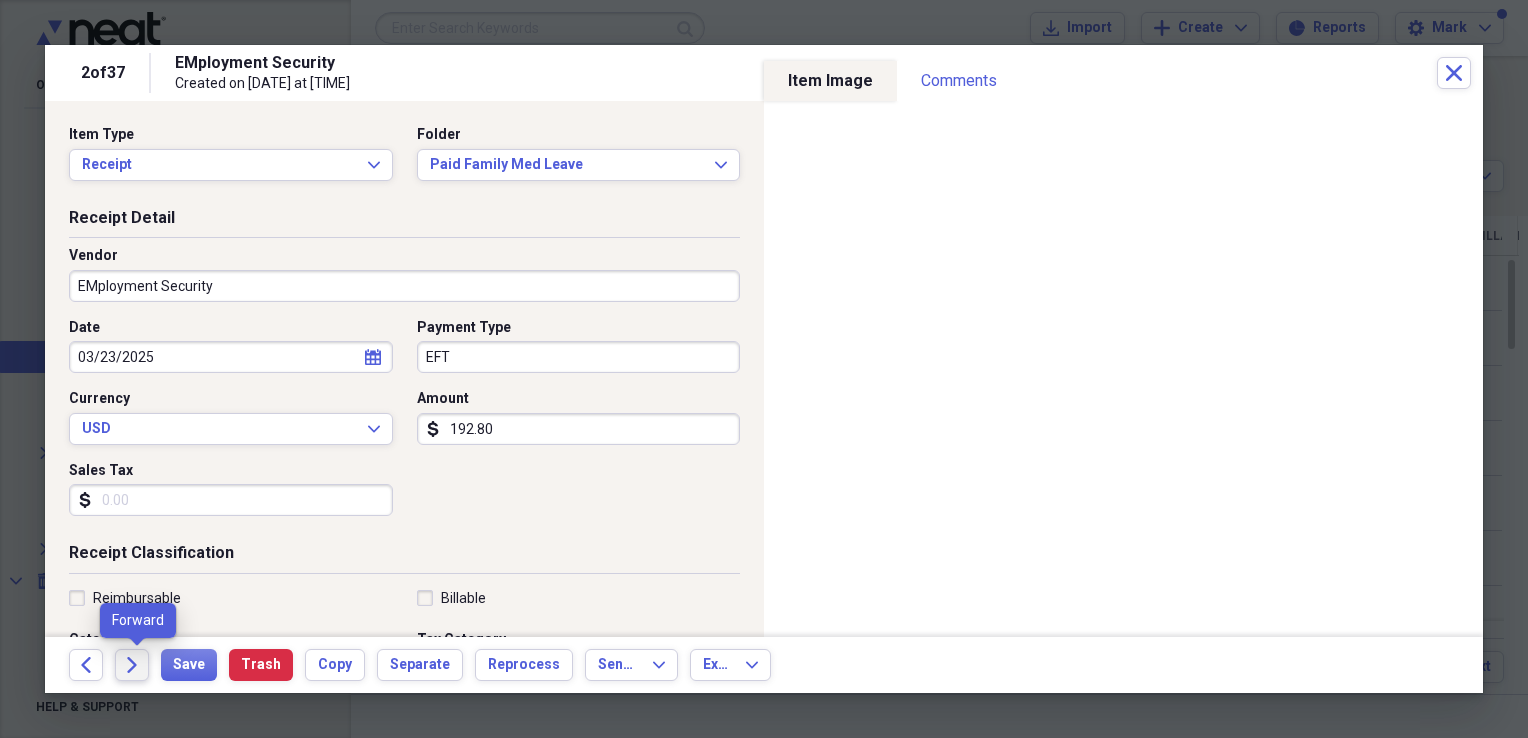 click on "Forward" 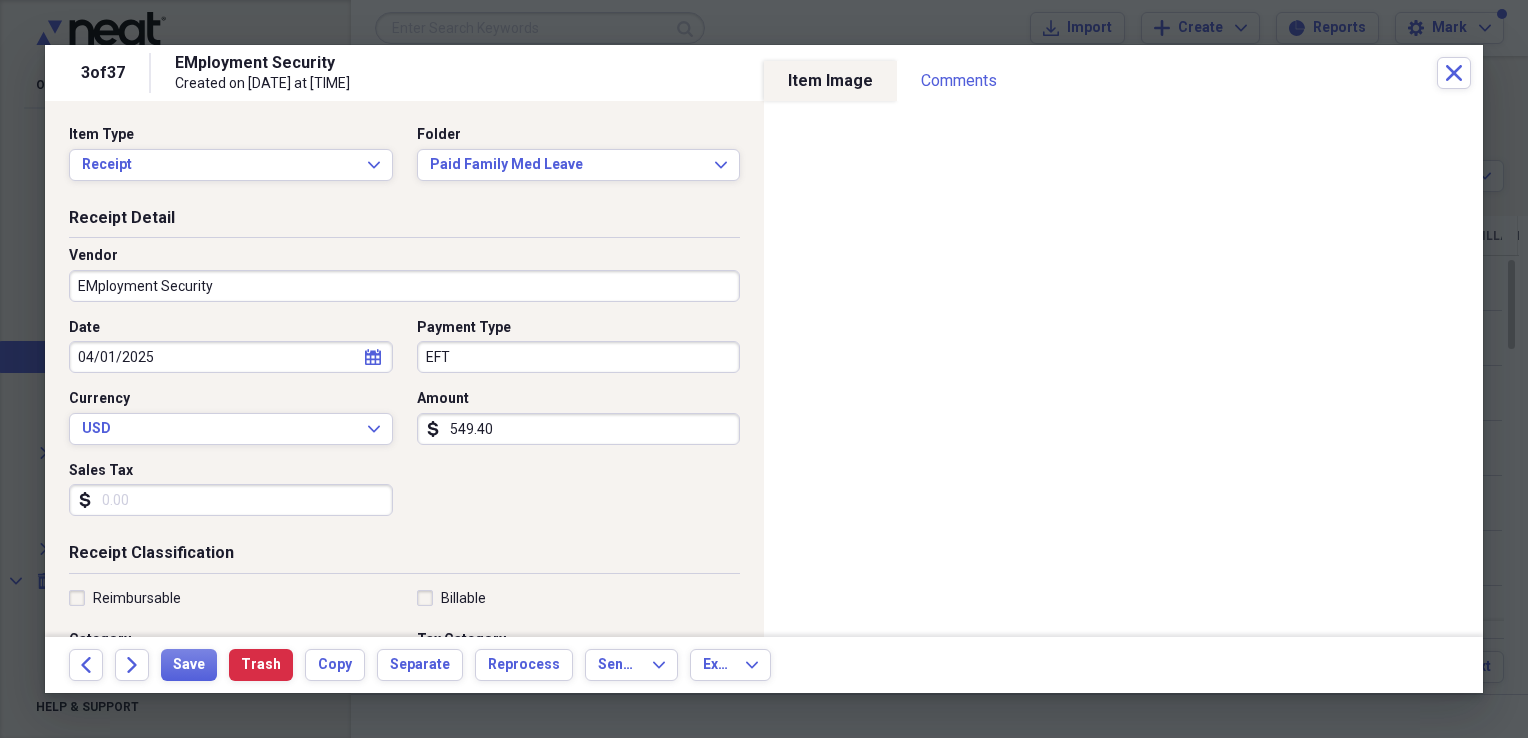 click on "Back" at bounding box center [92, 665] 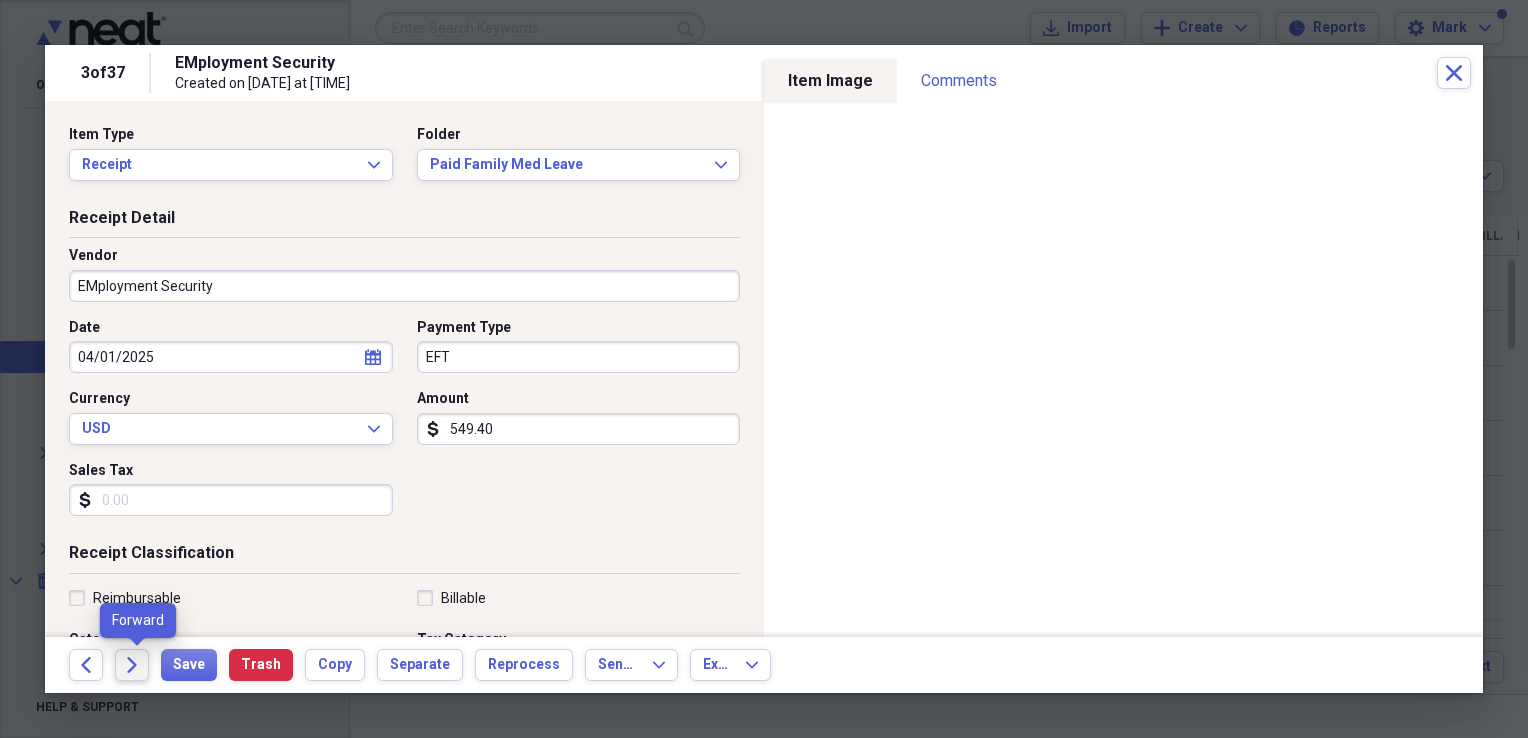 click on "Forward" 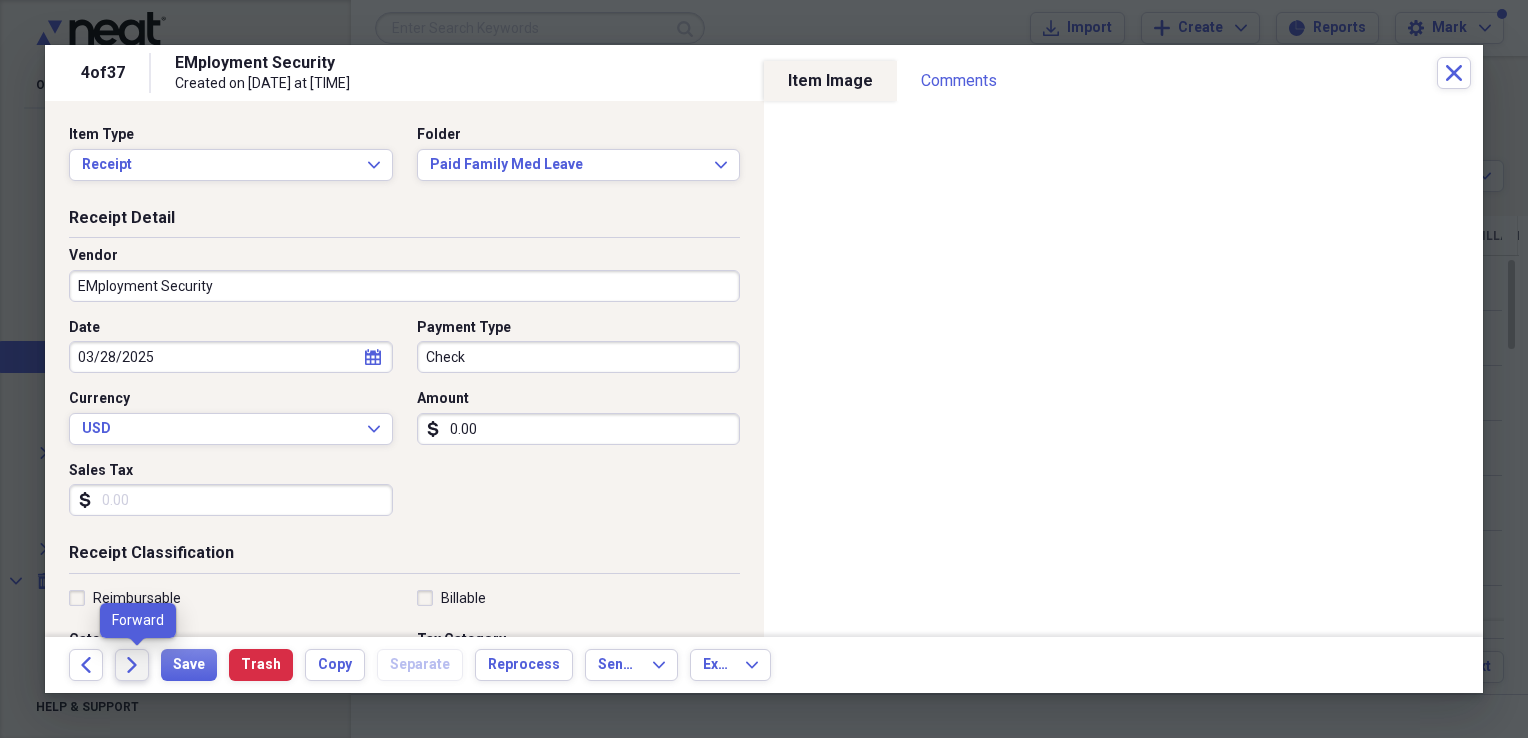 click on "Forward" at bounding box center [132, 665] 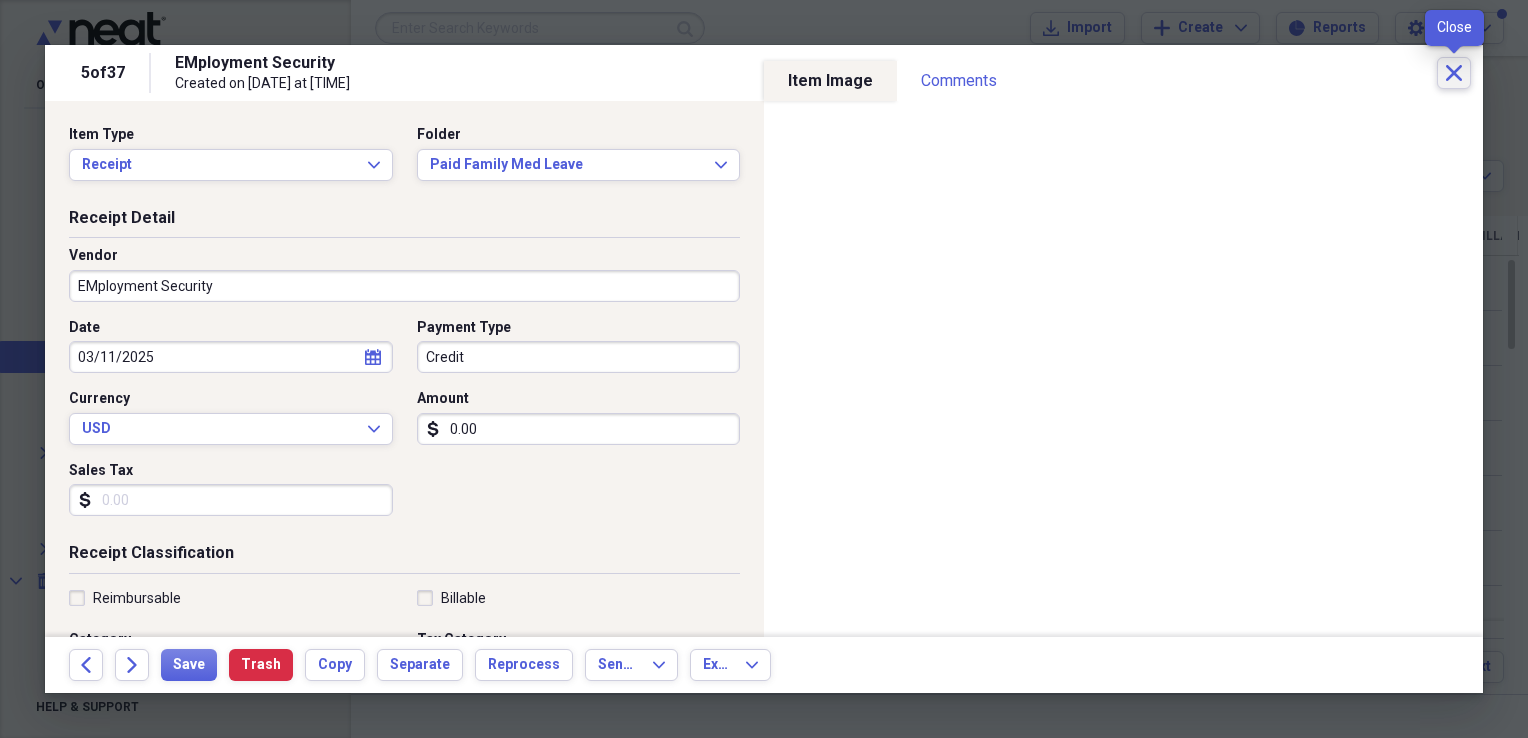 click on "Close" 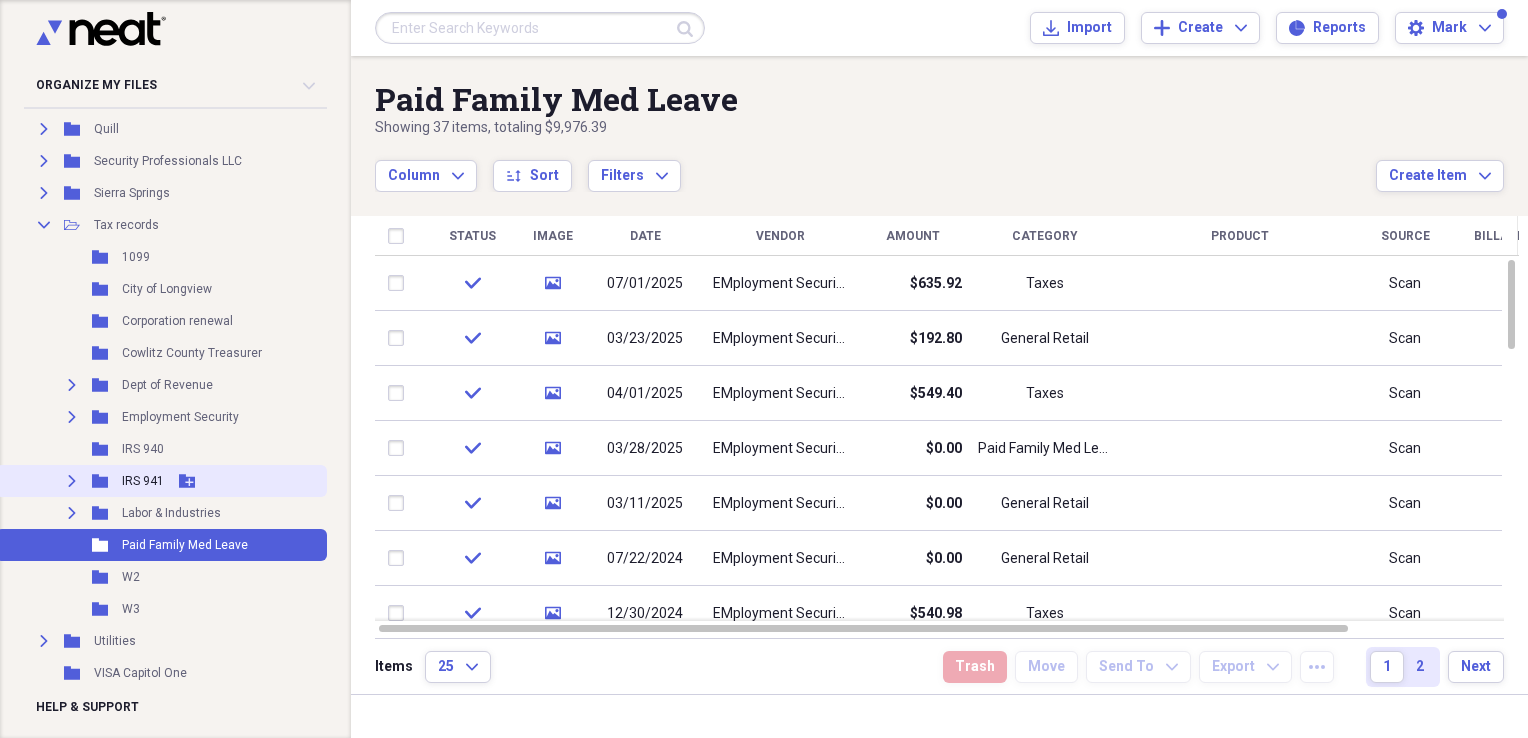 scroll, scrollTop: 1048, scrollLeft: 0, axis: vertical 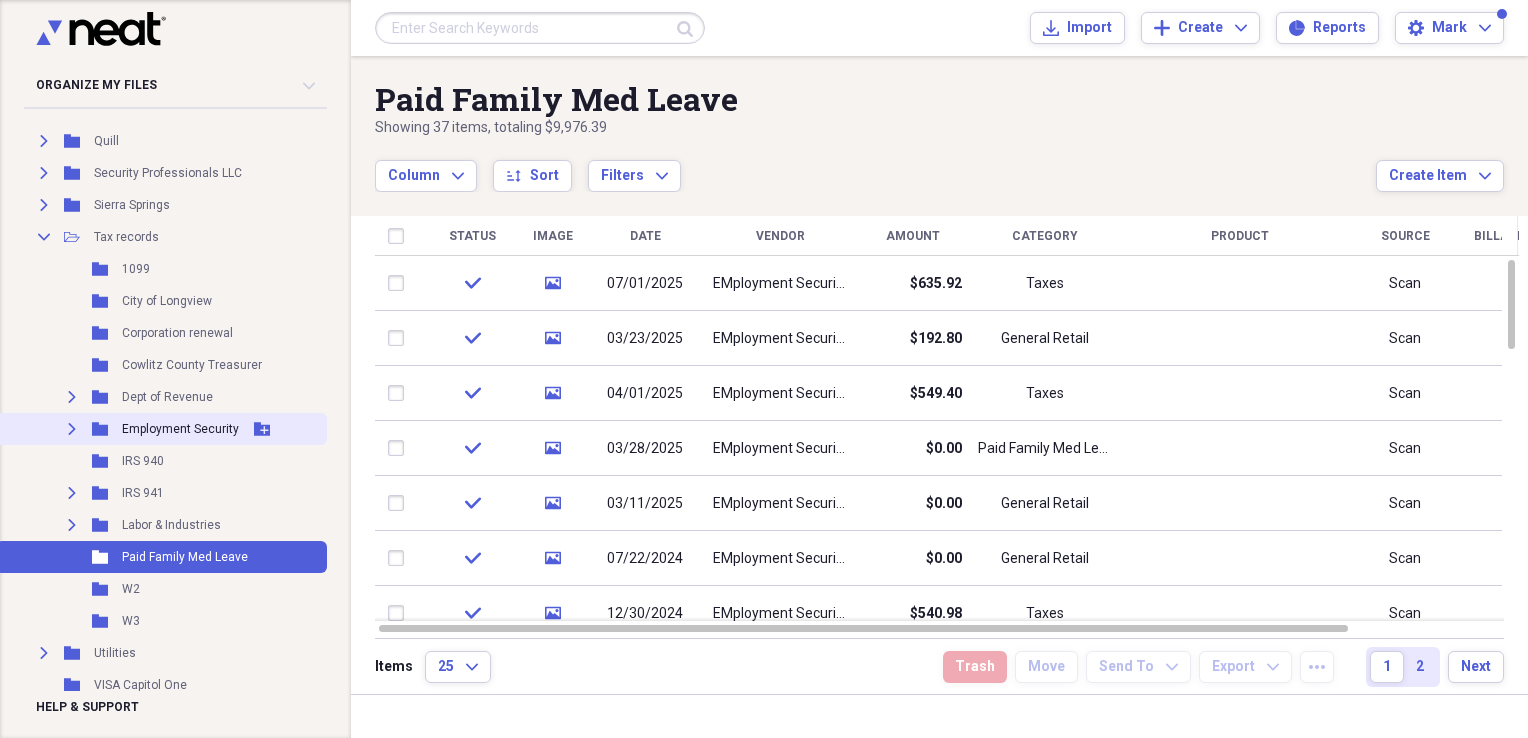 click on "Employment Security" at bounding box center (180, 429) 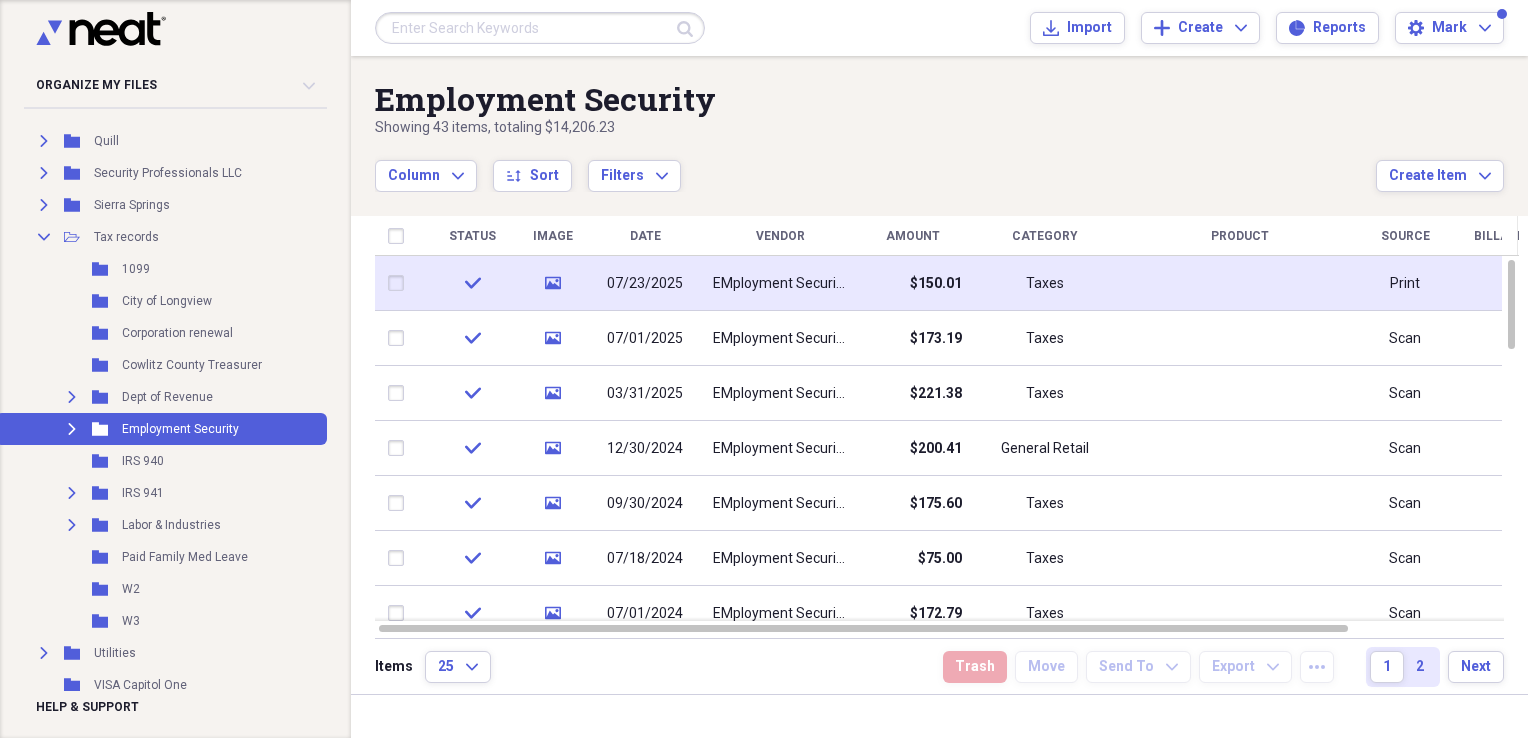 click on "EMployment Security" at bounding box center [780, 284] 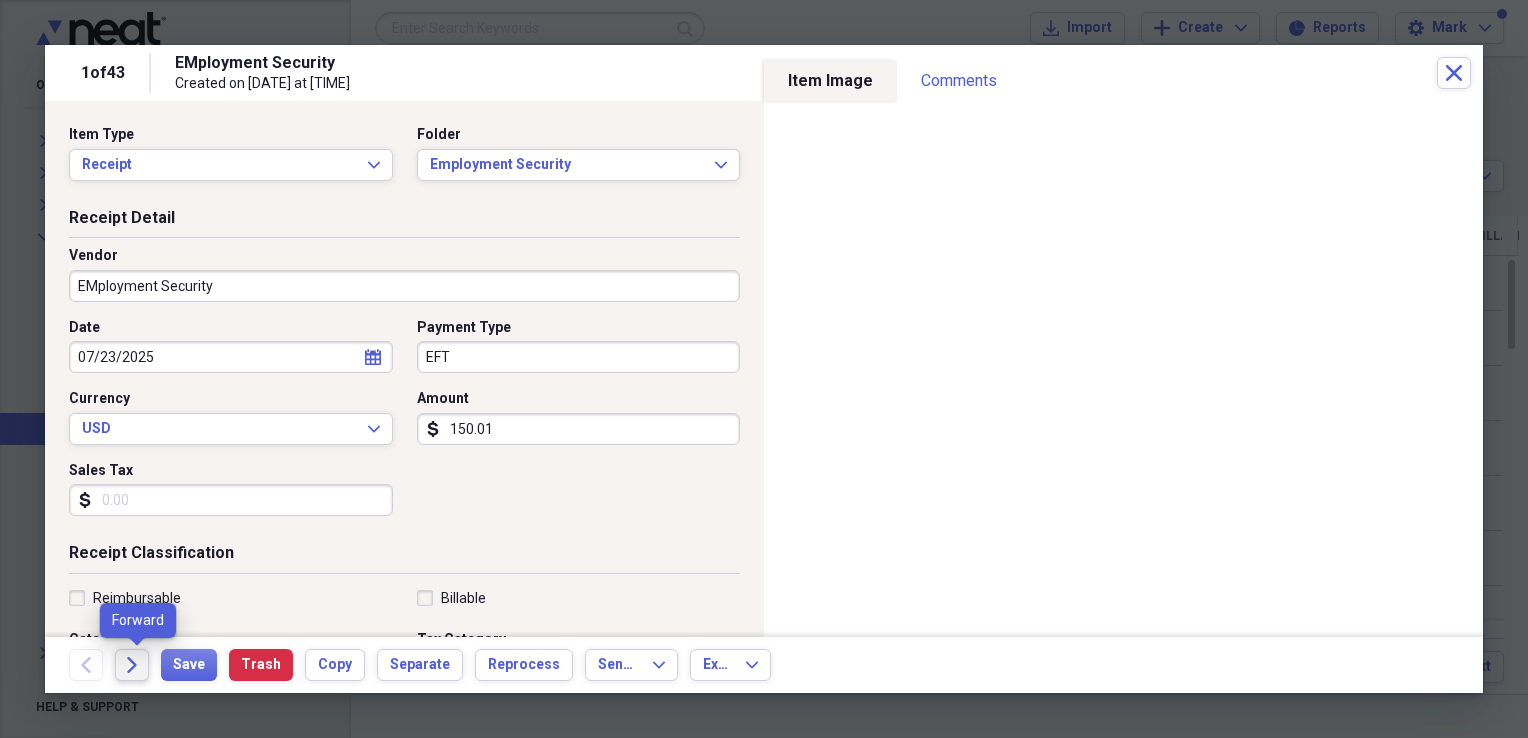 click 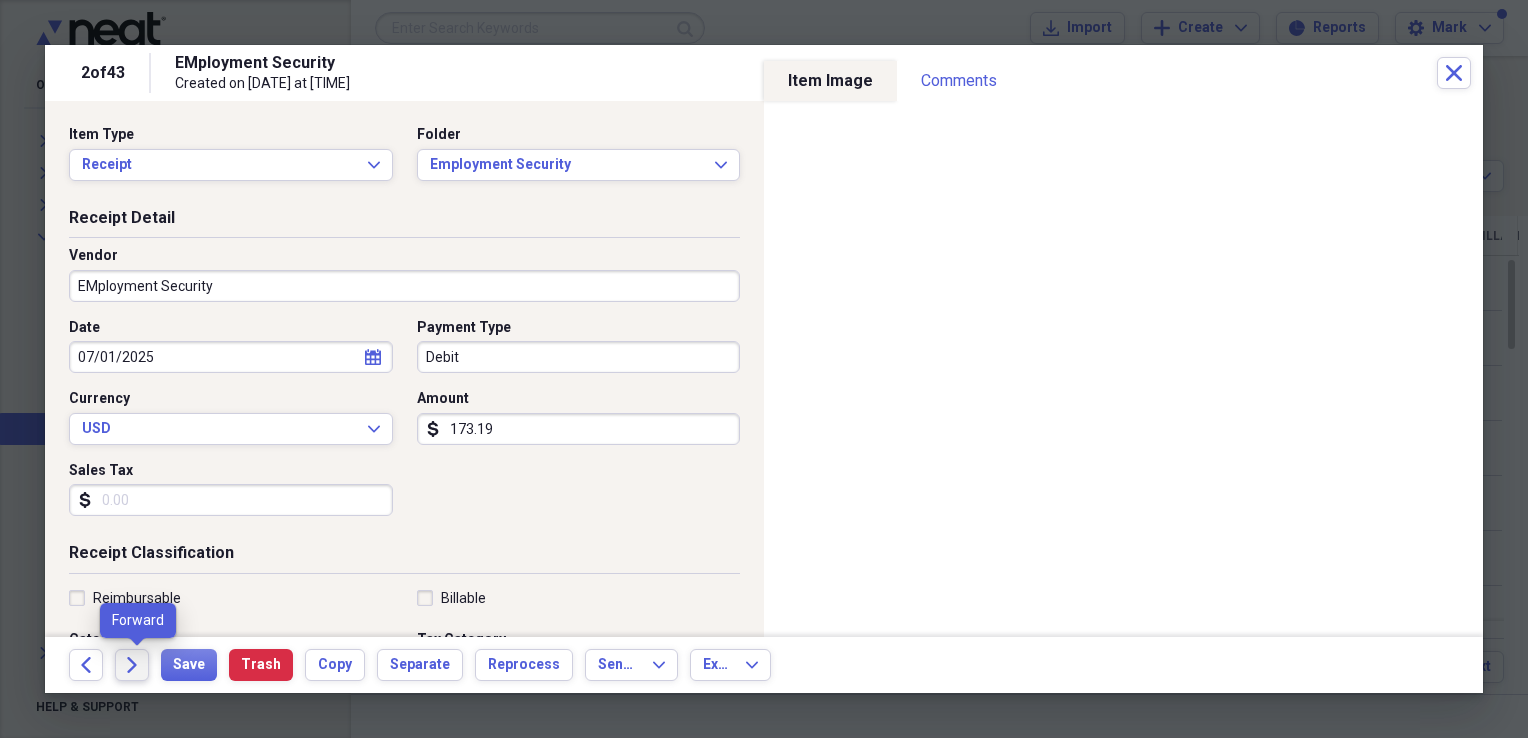 click 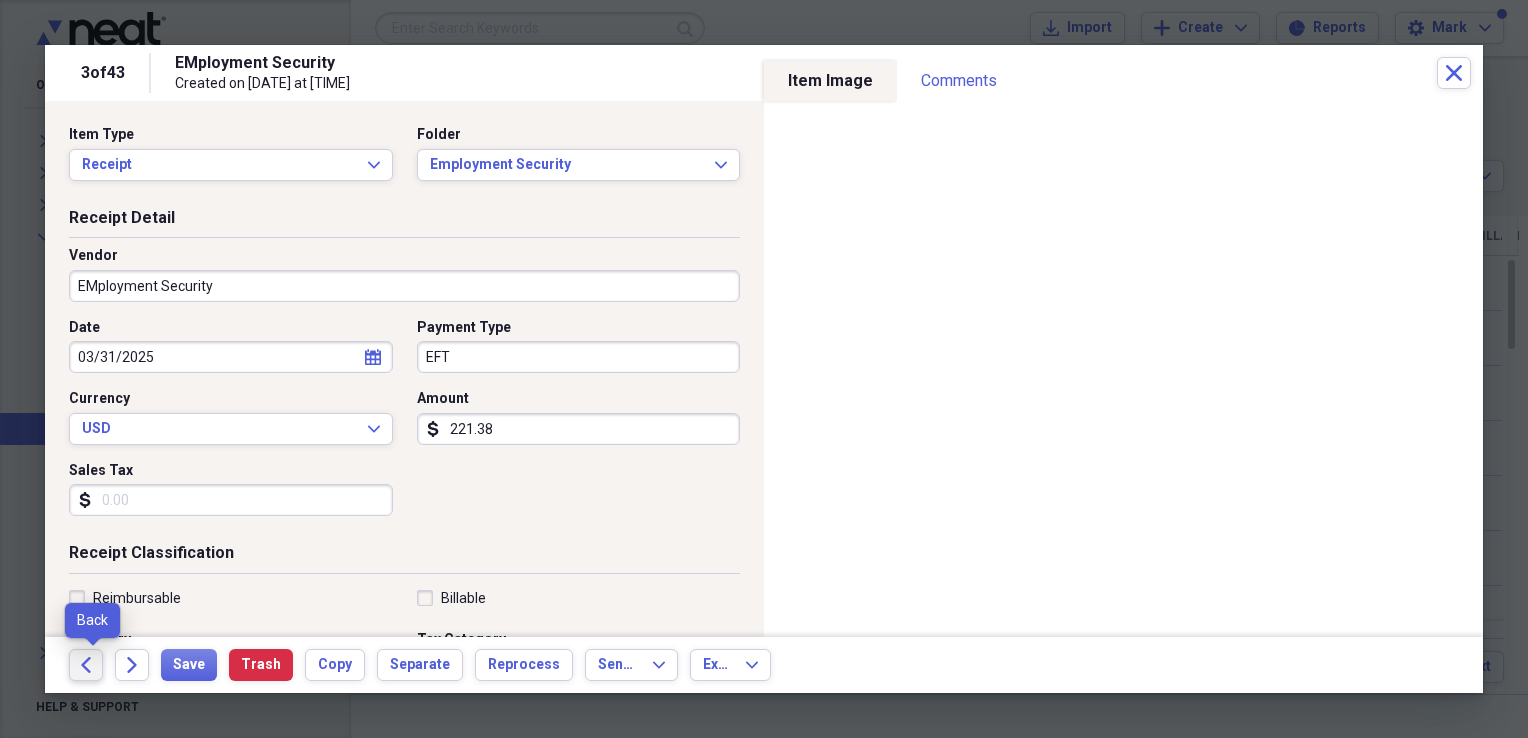 click on "Back" 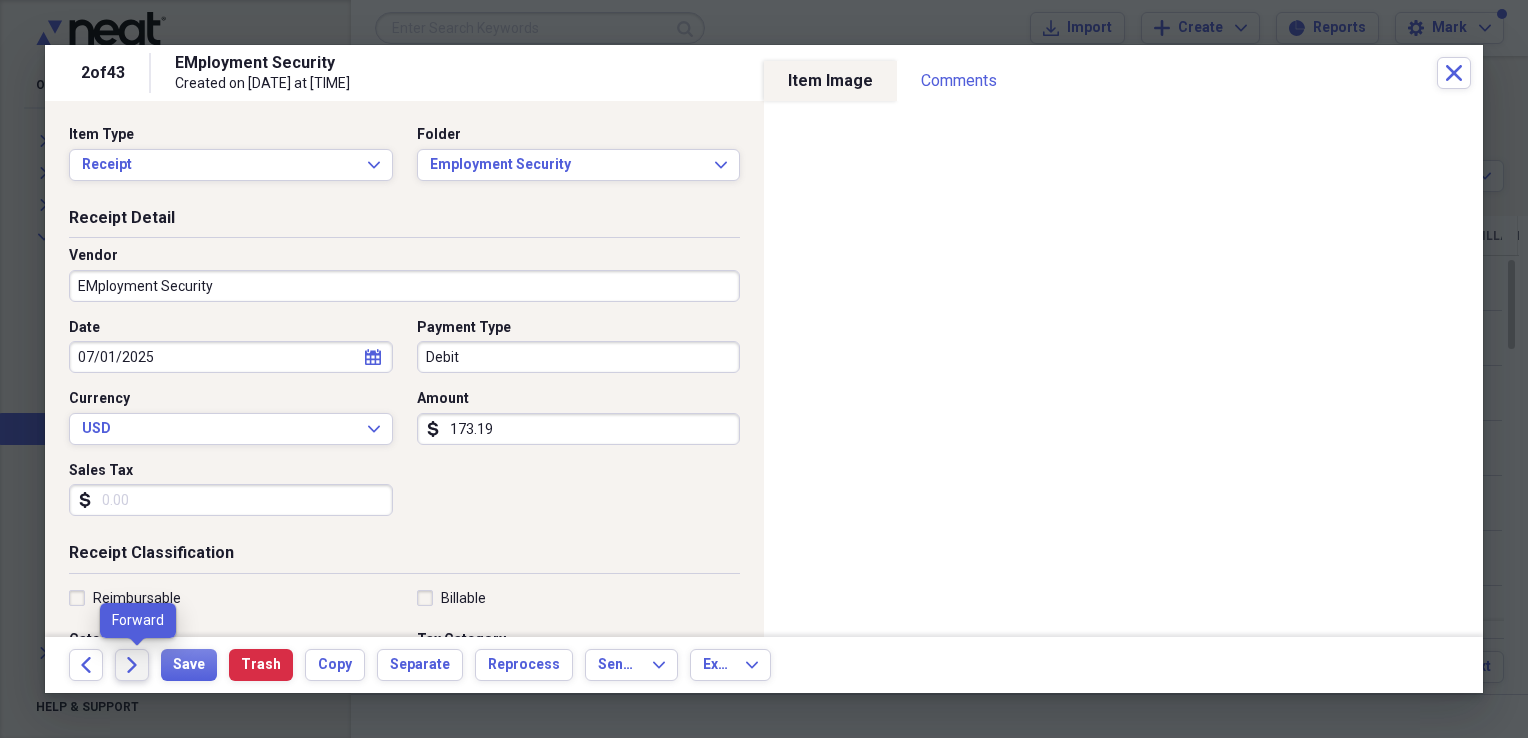 click 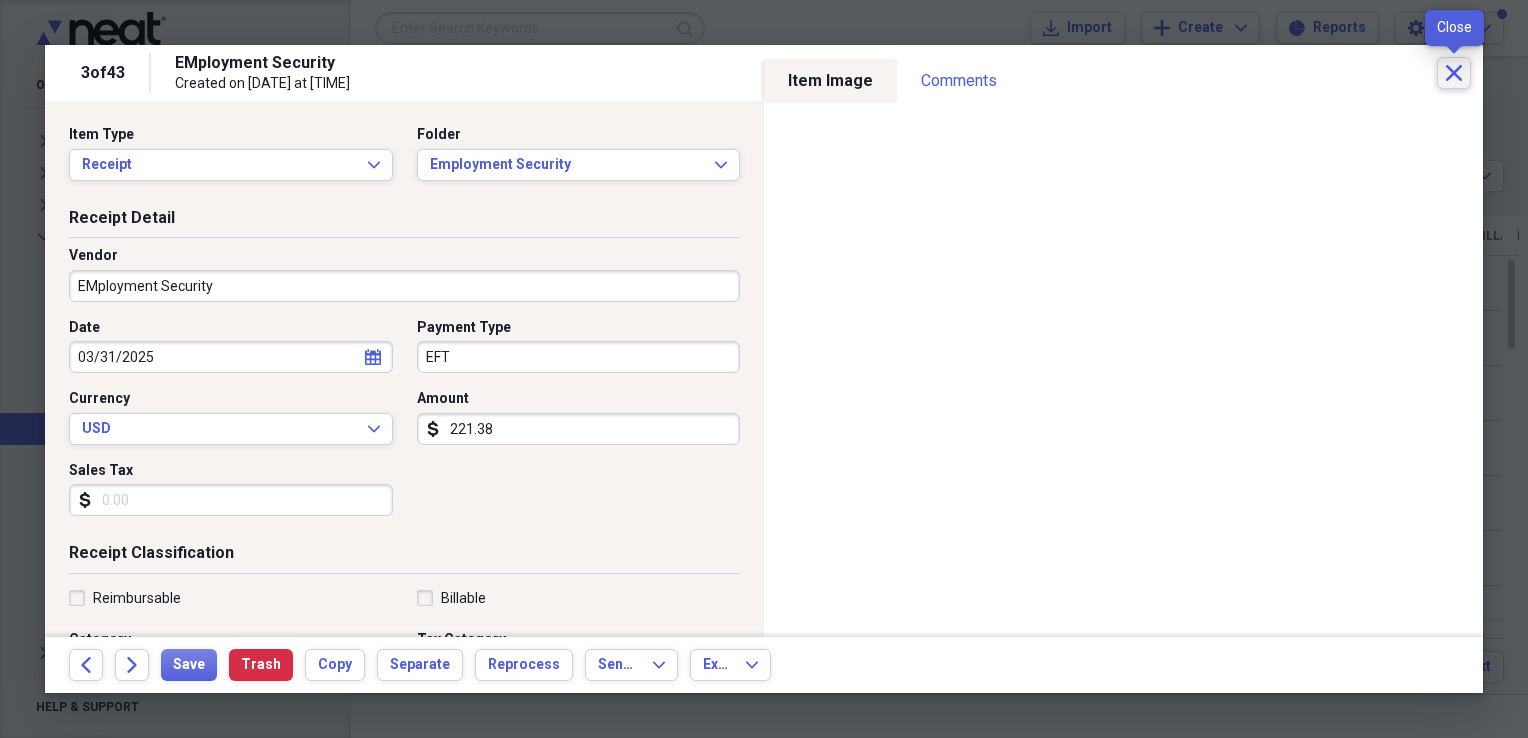 click on "Close" 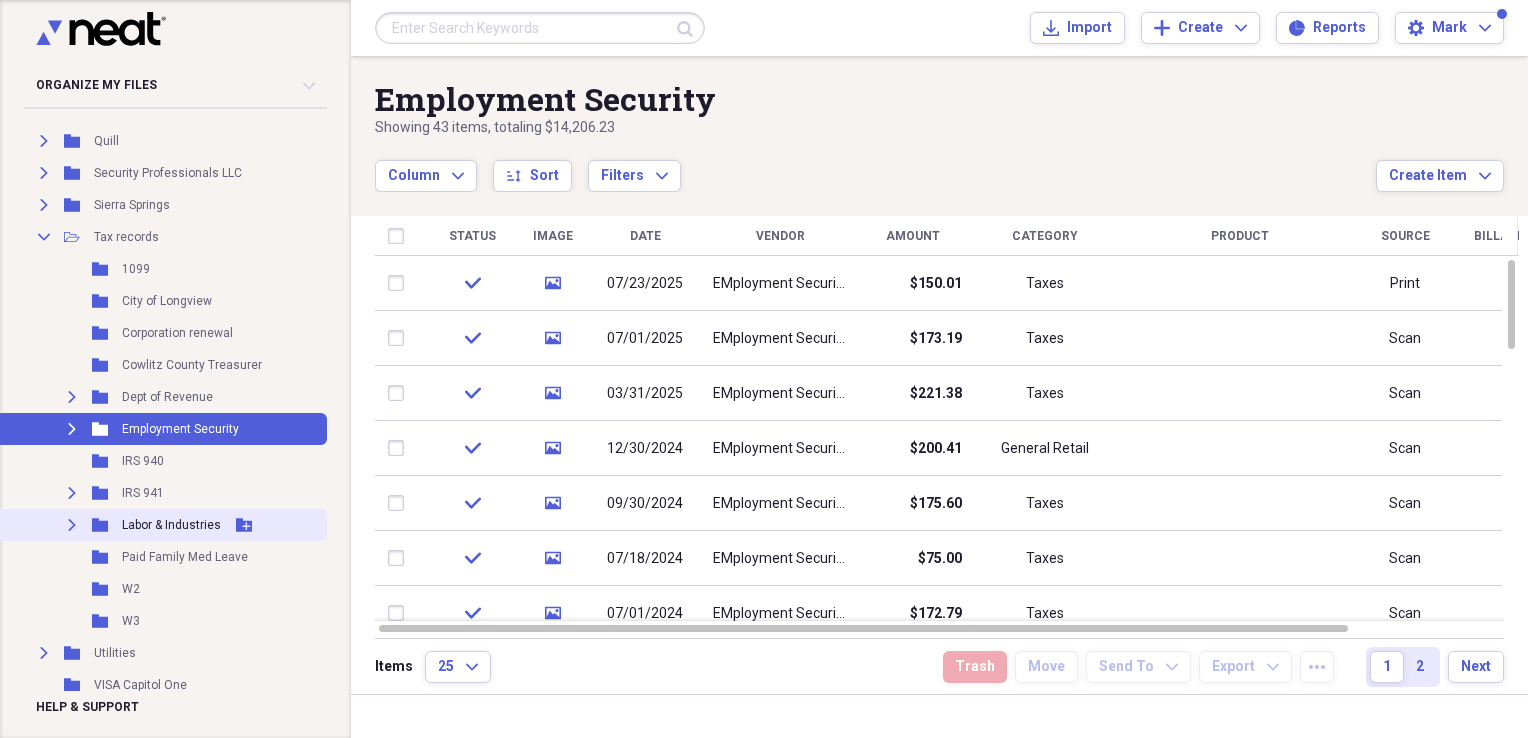 click on "Labor & Industries" at bounding box center (171, 525) 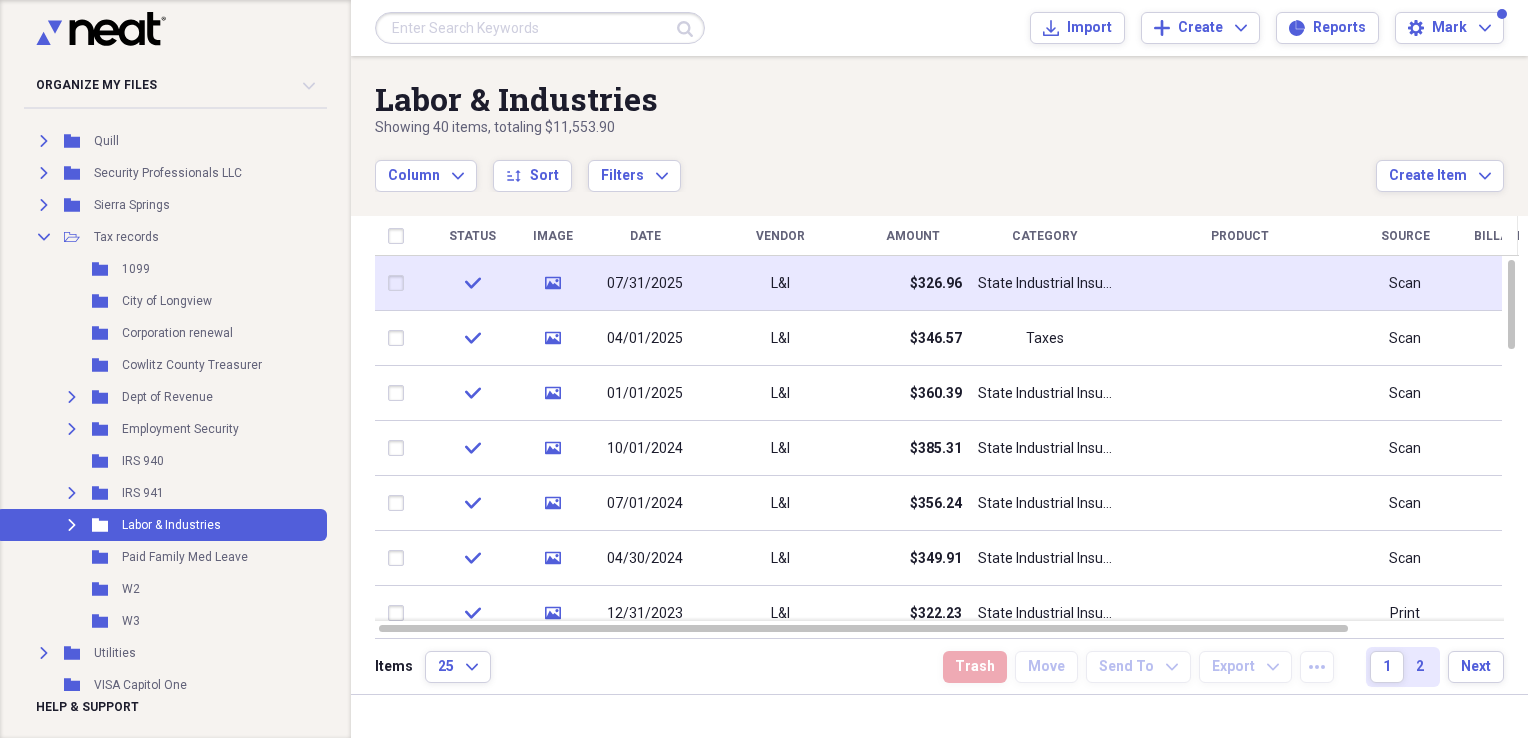 click on "L&I" at bounding box center (780, 283) 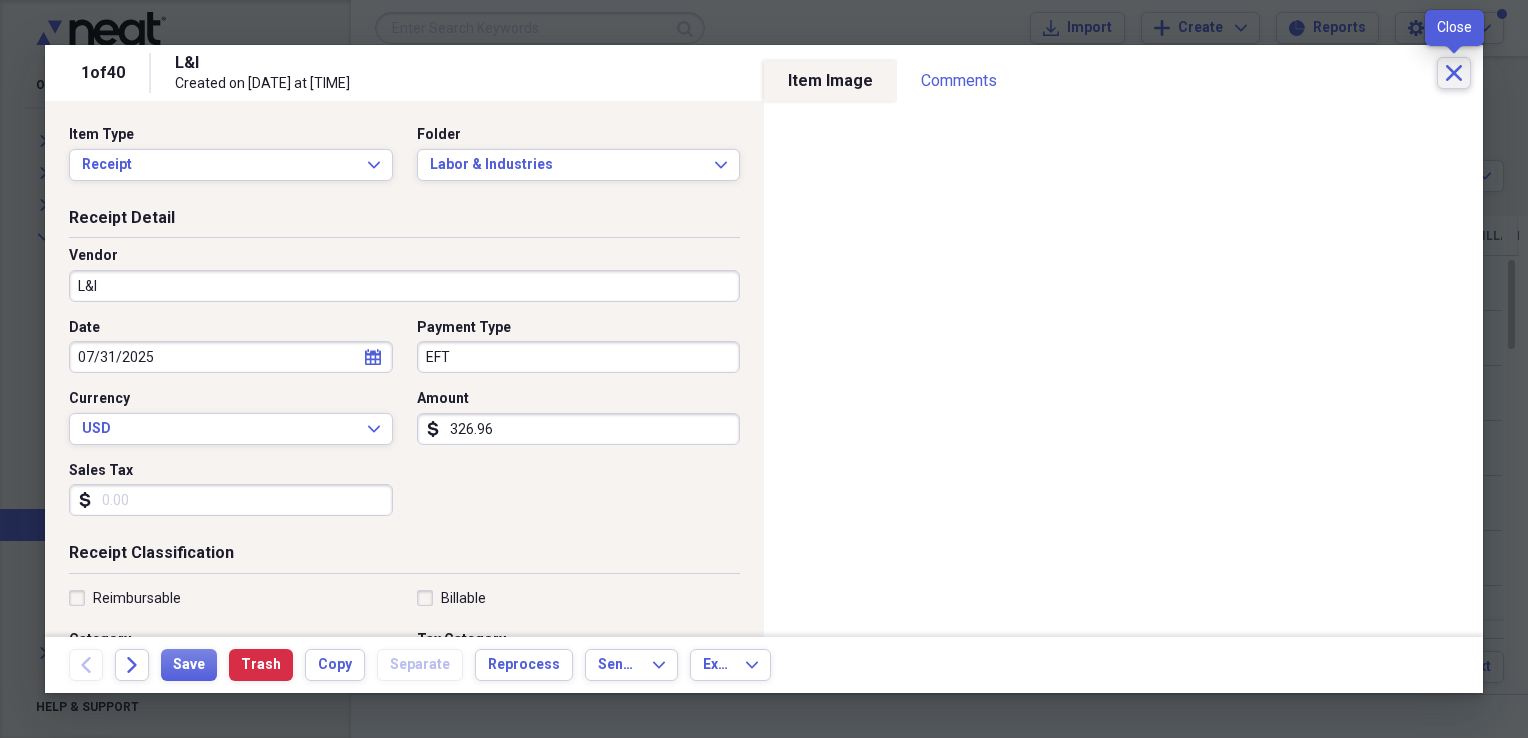 click 